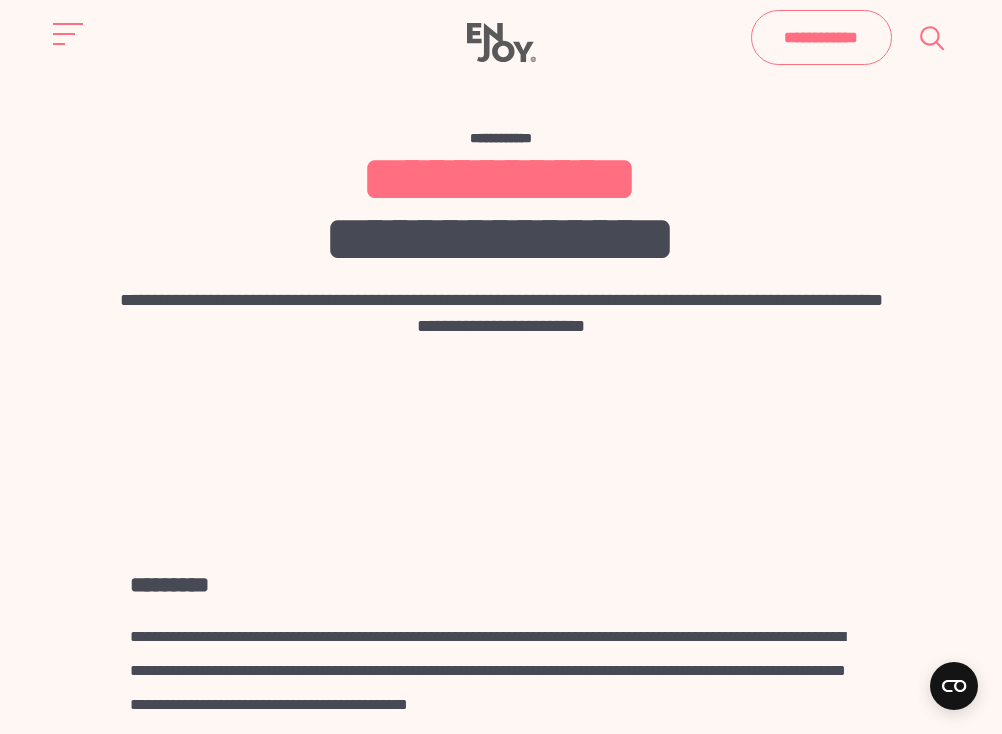 scroll, scrollTop: 15, scrollLeft: 0, axis: vertical 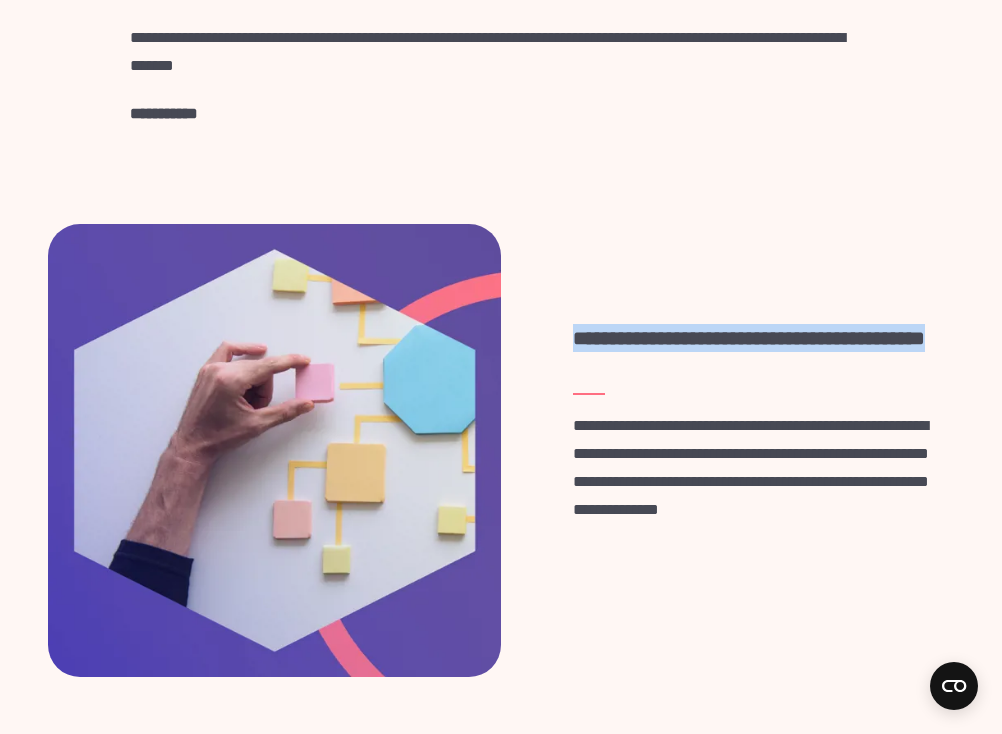 drag, startPoint x: 658, startPoint y: 272, endPoint x: 551, endPoint y: 224, distance: 117.273186 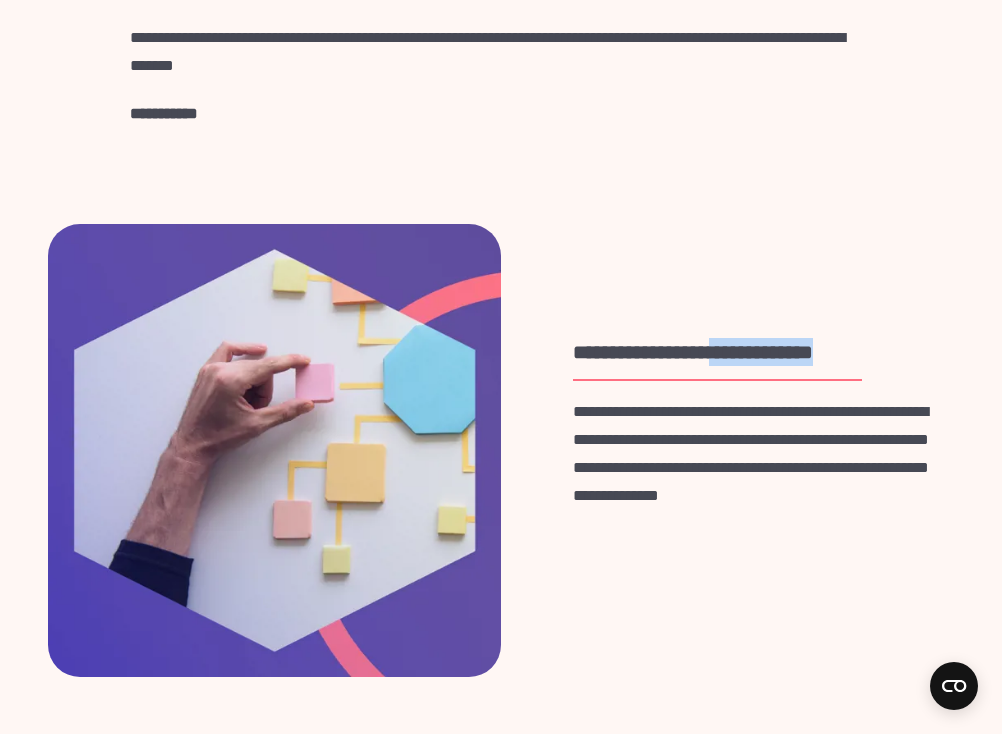 drag, startPoint x: 869, startPoint y: 260, endPoint x: 726, endPoint y: 258, distance: 143.01399 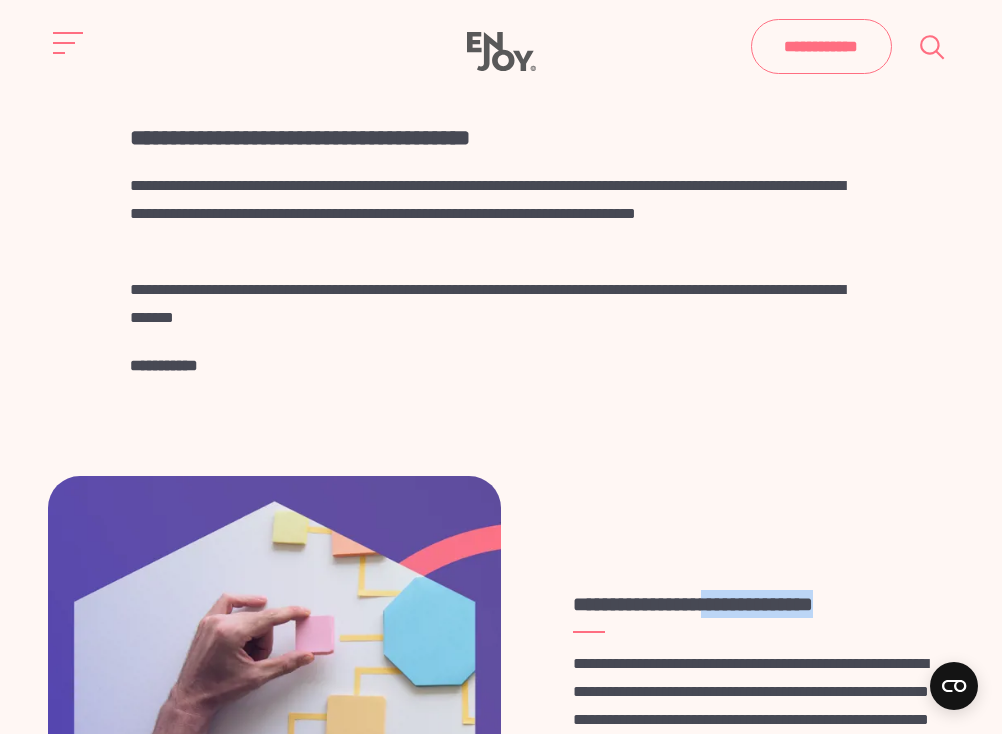 scroll, scrollTop: 325, scrollLeft: 0, axis: vertical 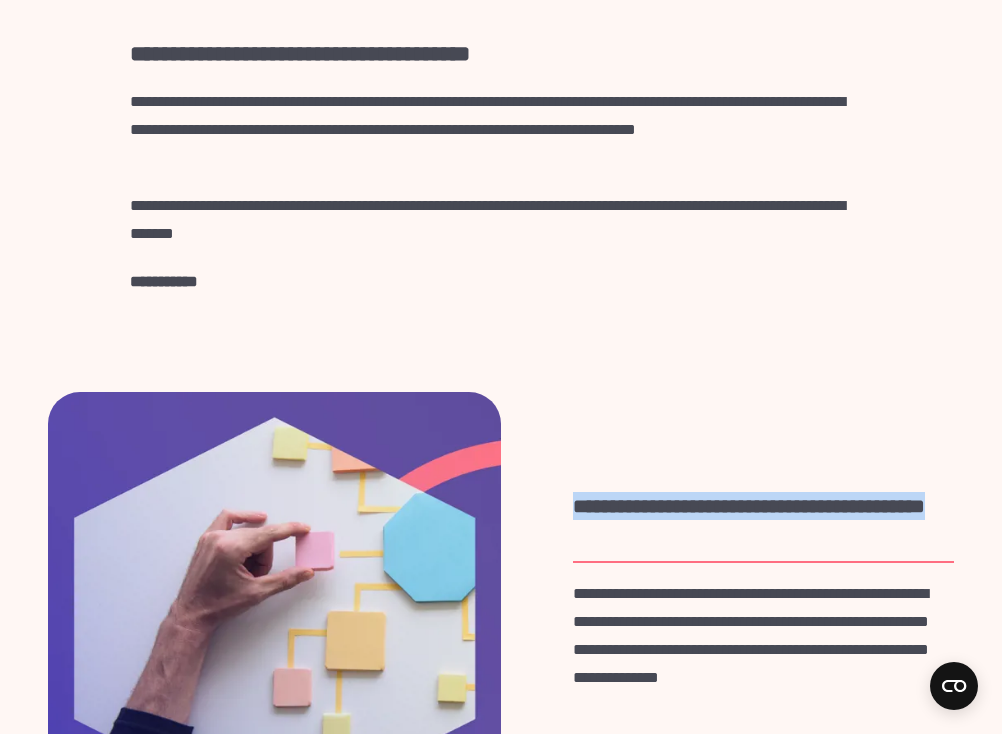 drag, startPoint x: 667, startPoint y: 438, endPoint x: 576, endPoint y: 419, distance: 92.96236 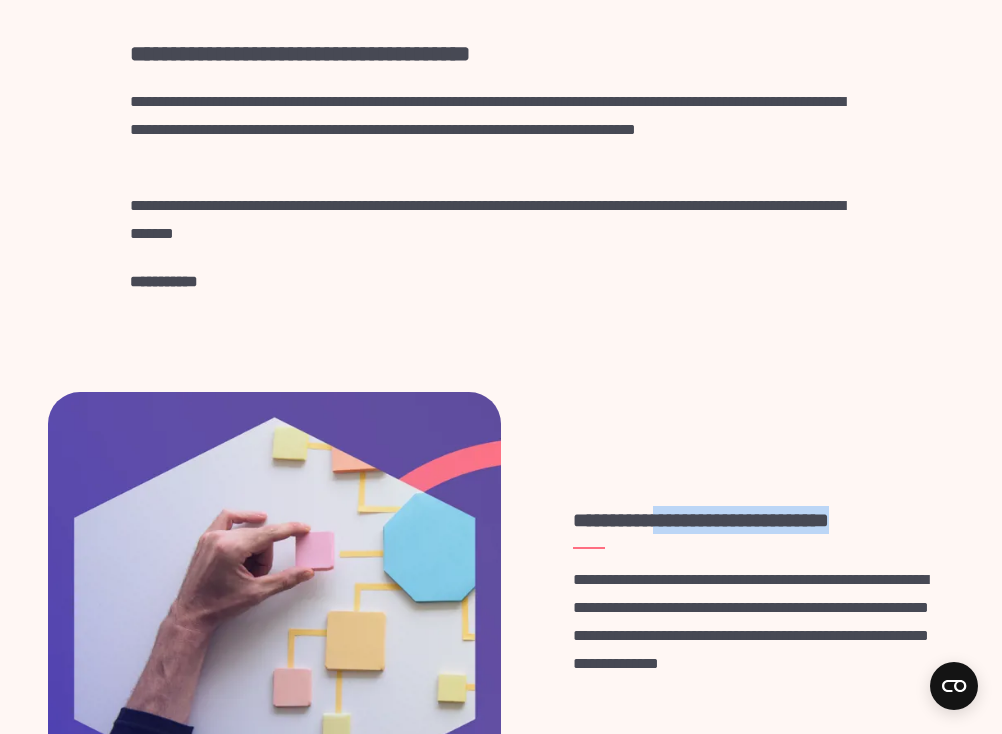 drag, startPoint x: 672, startPoint y: 434, endPoint x: 907, endPoint y: 435, distance: 235.00212 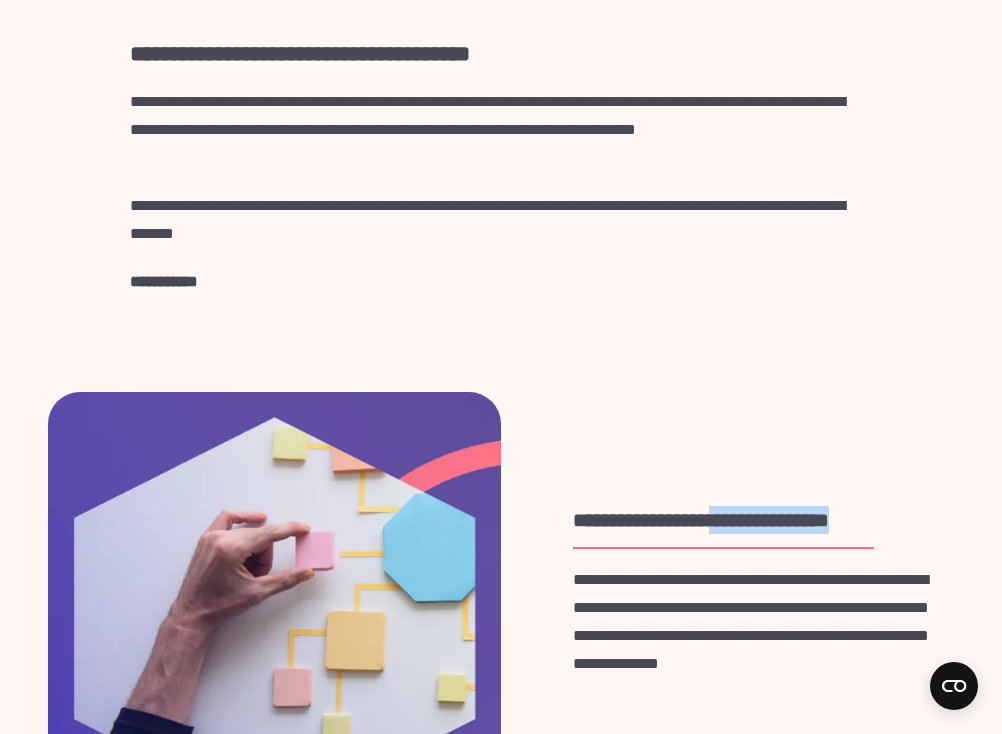drag, startPoint x: 903, startPoint y: 431, endPoint x: 725, endPoint y: 434, distance: 178.02528 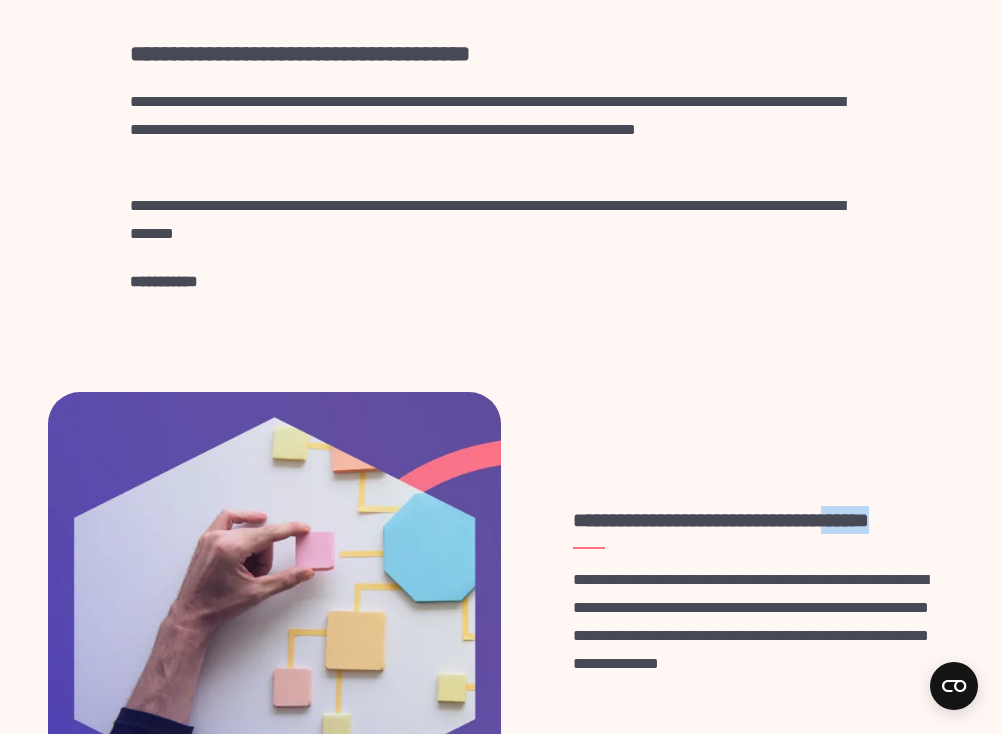 drag, startPoint x: 859, startPoint y: 425, endPoint x: 996, endPoint y: 425, distance: 137 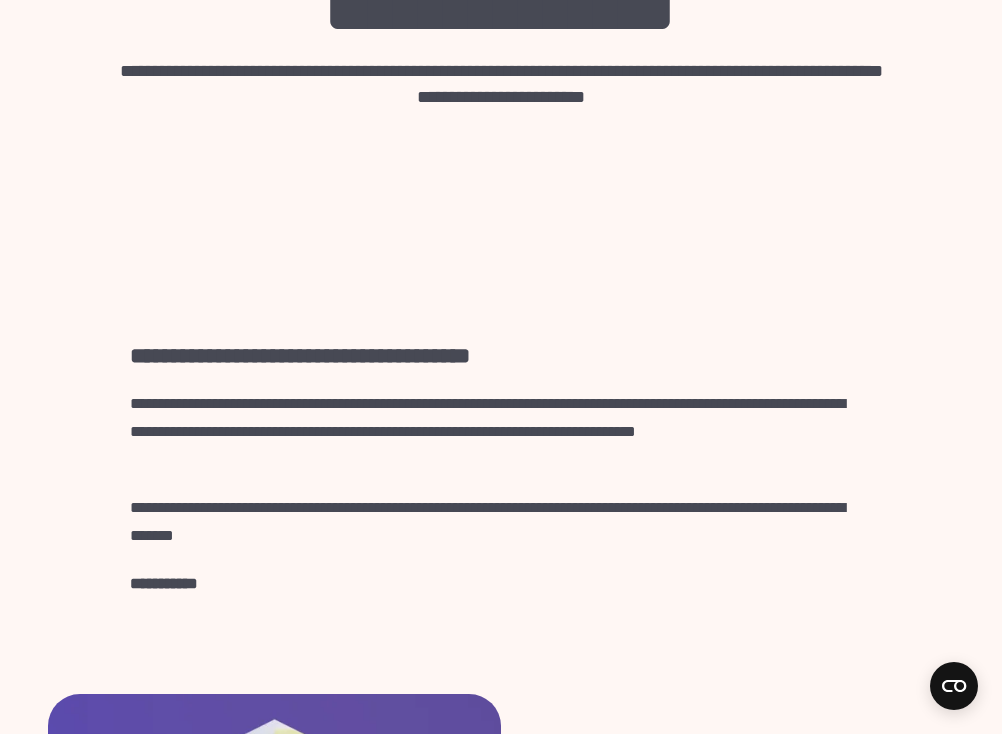 scroll, scrollTop: 261, scrollLeft: 0, axis: vertical 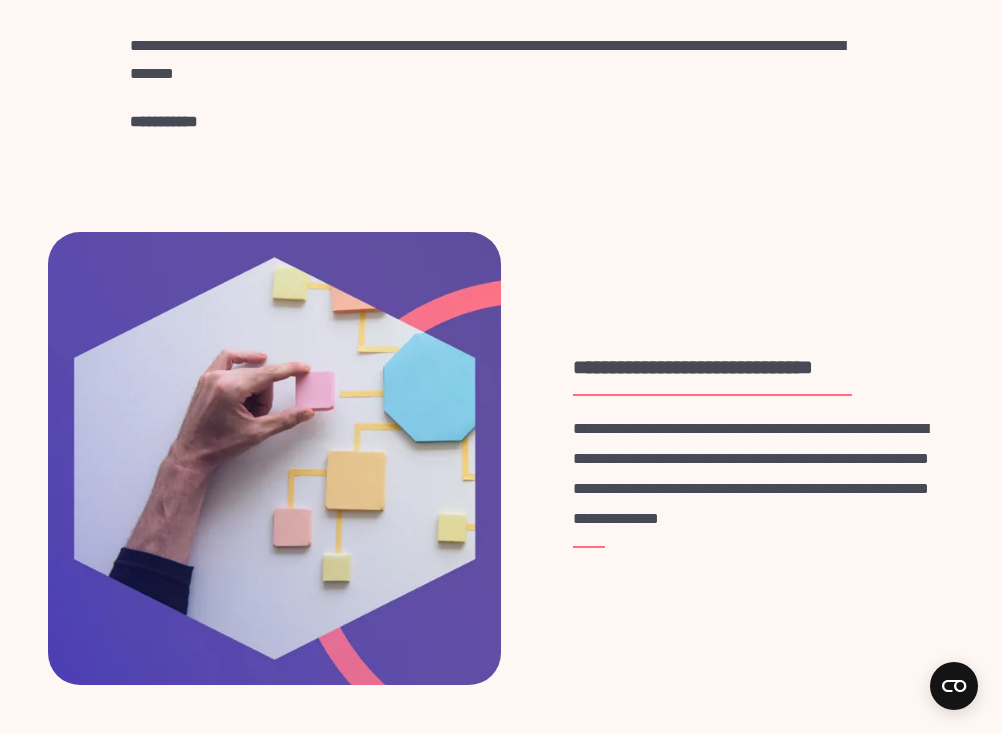 click on "**********" at bounding box center (712, 367) 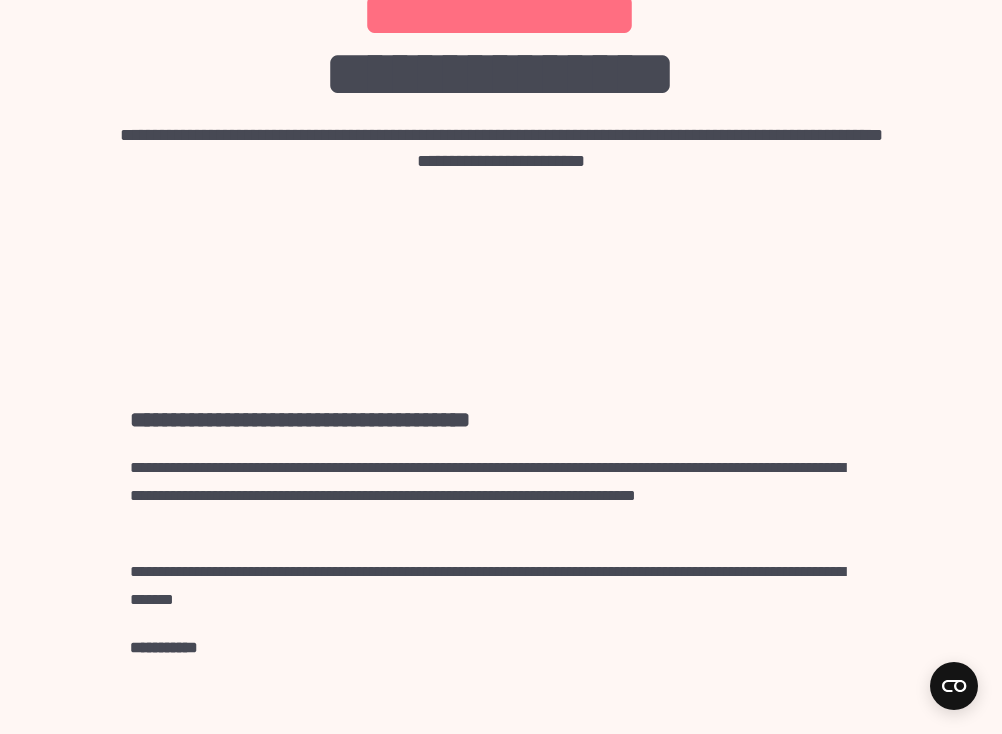 scroll, scrollTop: 446, scrollLeft: 0, axis: vertical 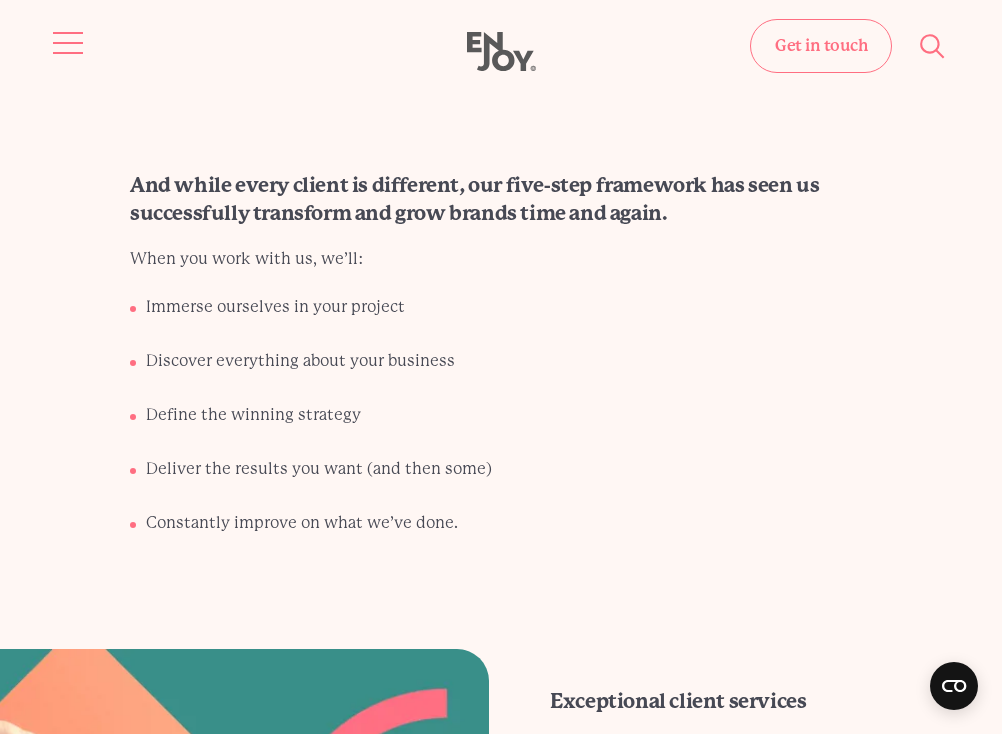 click at bounding box center (69, 43) 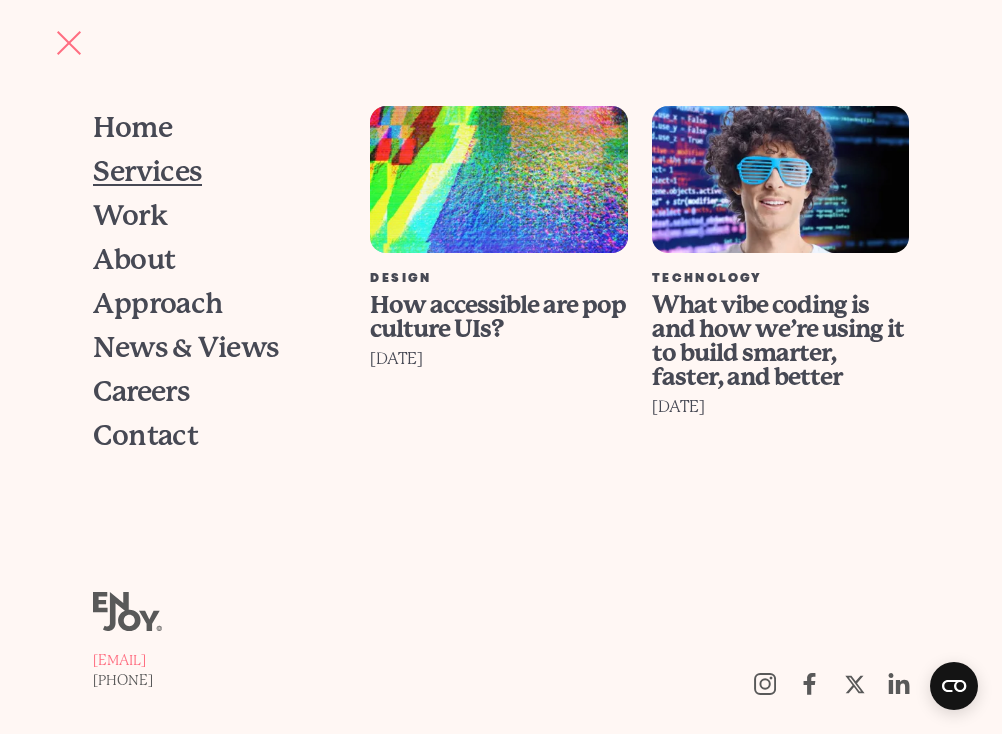 click on "Services" at bounding box center (147, 172) 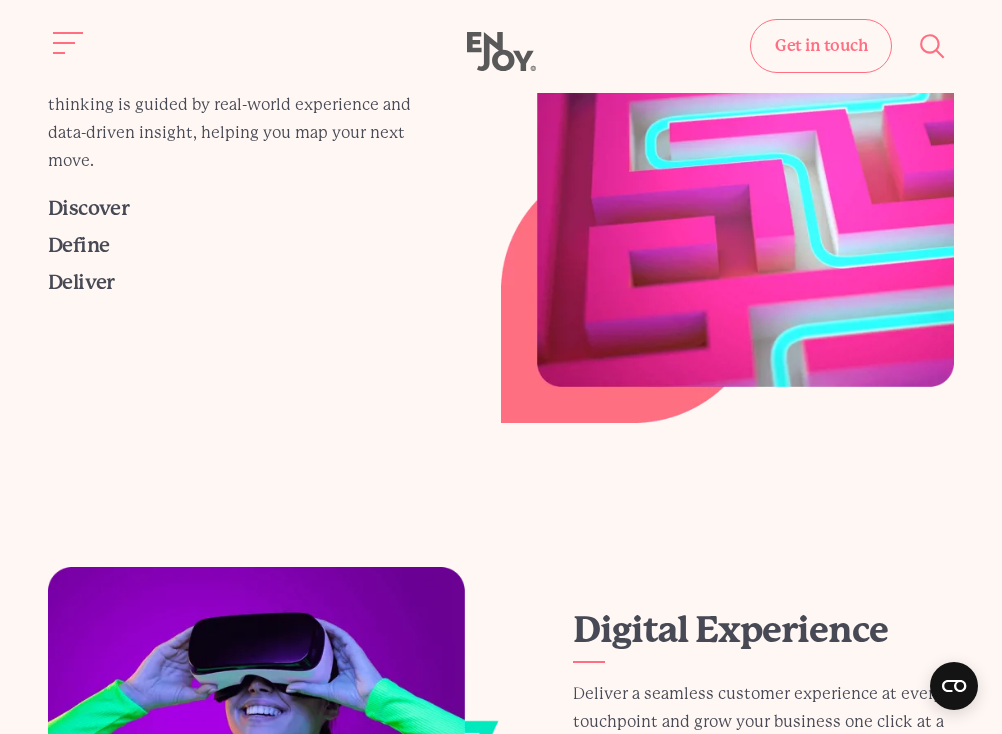 scroll, scrollTop: 413, scrollLeft: 0, axis: vertical 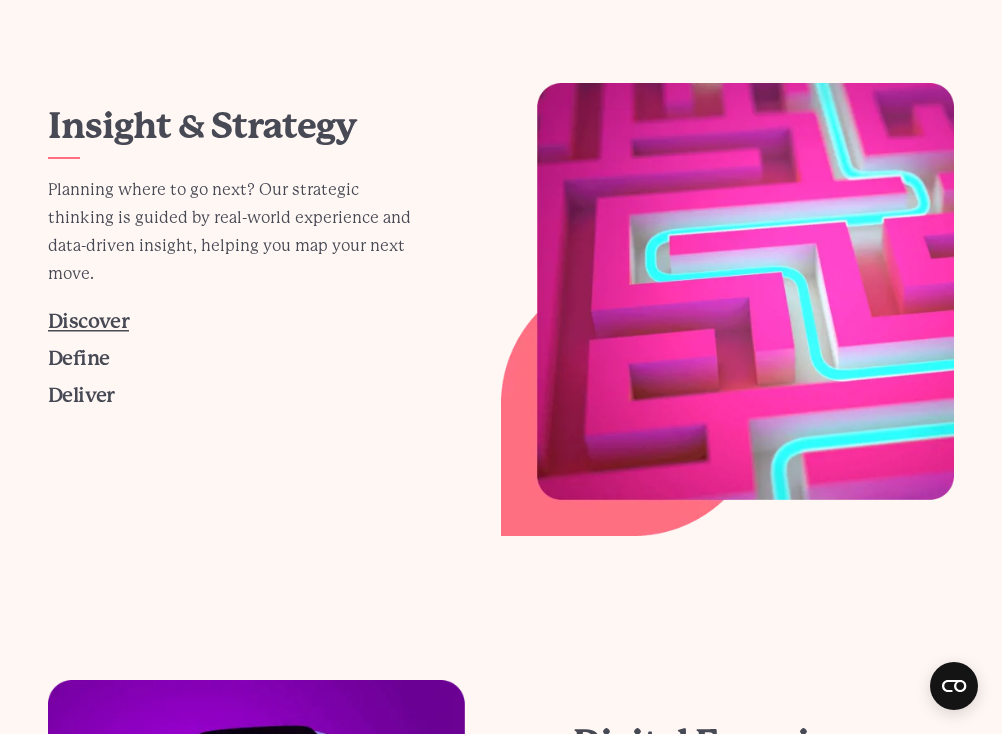 click on "Discover" at bounding box center [88, 321] 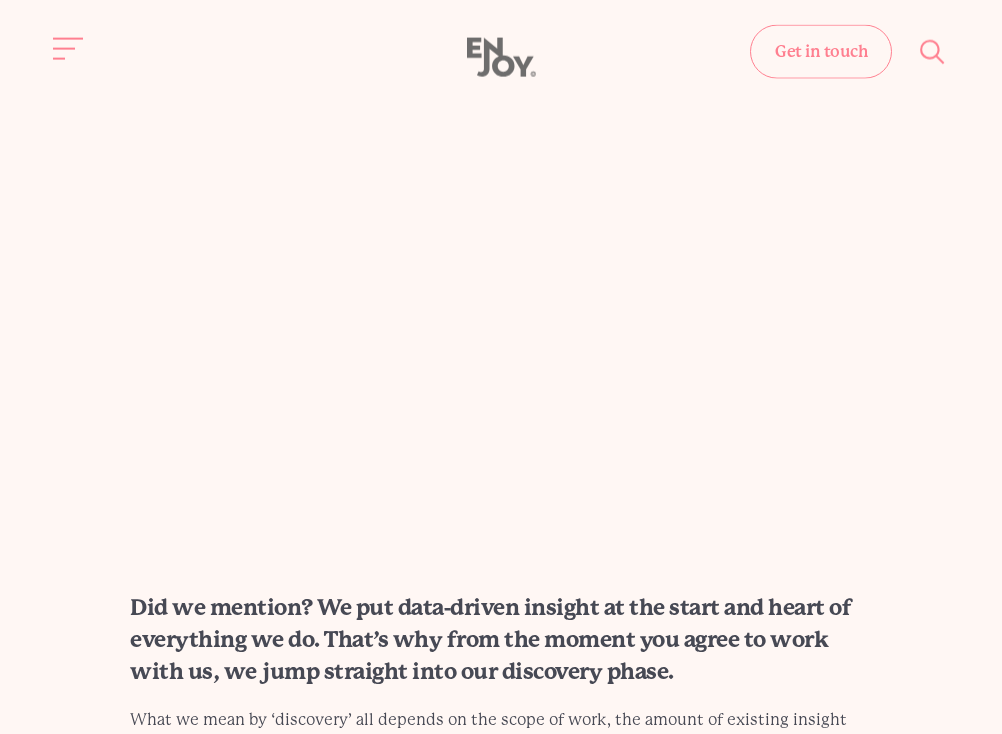 scroll, scrollTop: 0, scrollLeft: 0, axis: both 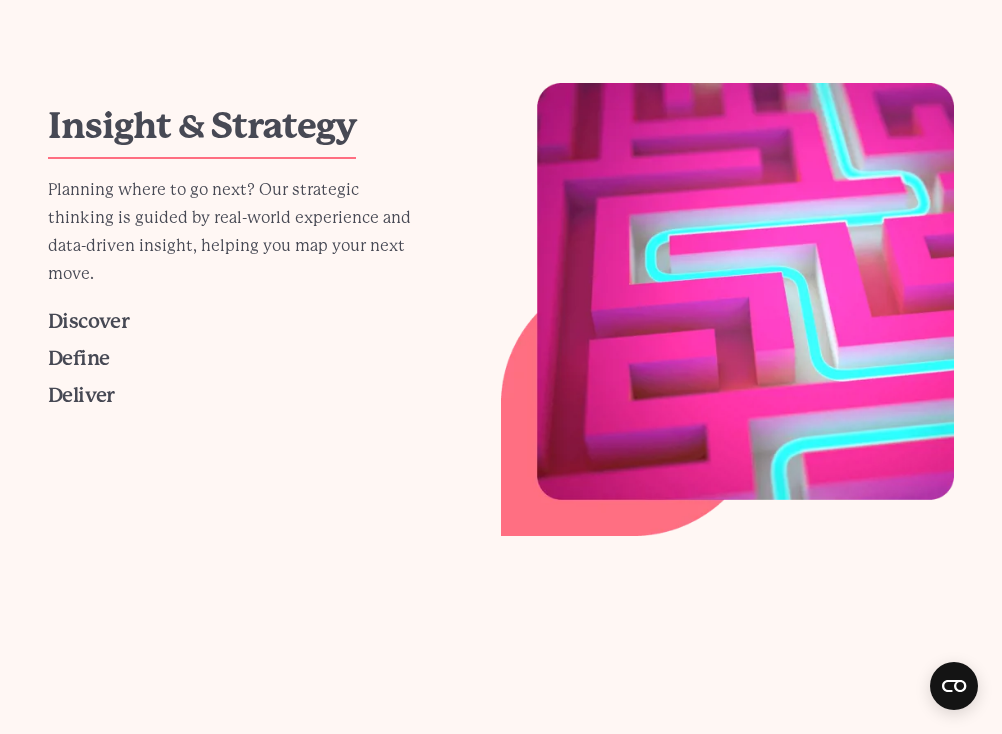 click on "Insight & Strategy" at bounding box center [202, 126] 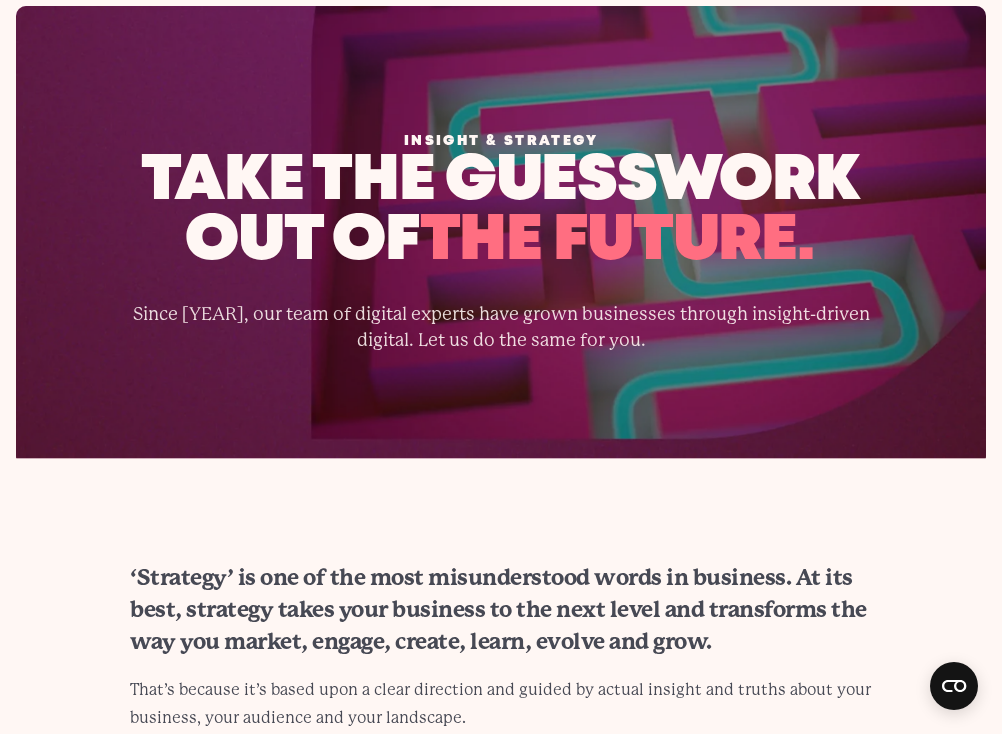 scroll, scrollTop: 0, scrollLeft: 0, axis: both 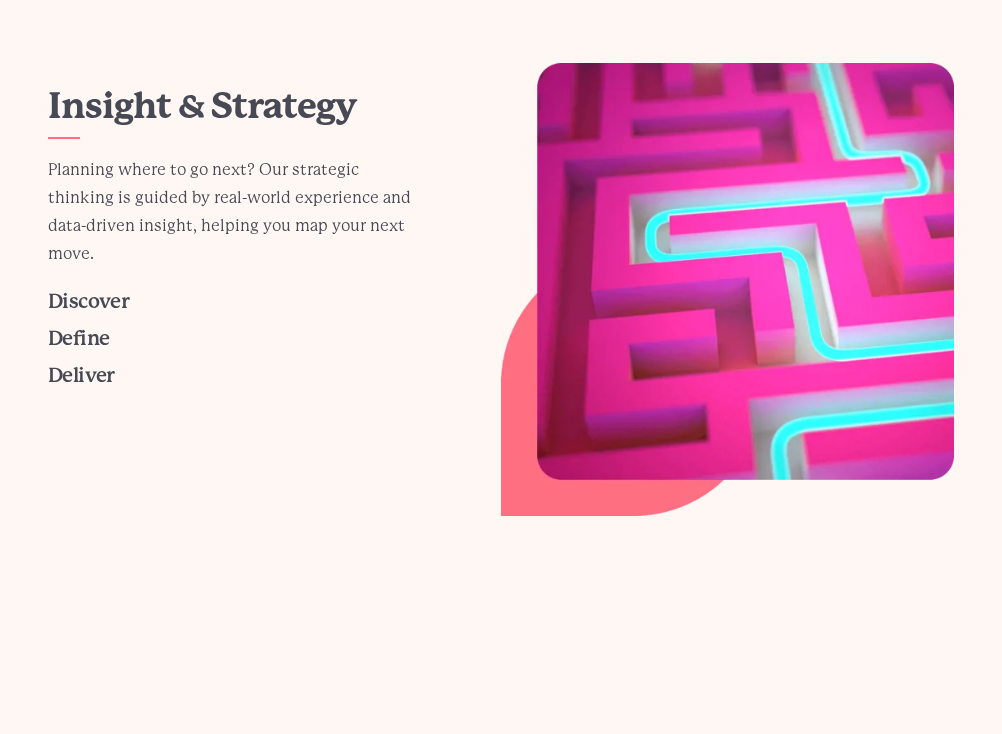 click on "Insight & Strategy
Planning where to go next? Our strategic thinking is guided by real-world experience and data-driven insight, helping you map your next move.
Discover
Define" at bounding box center (274, 243) 